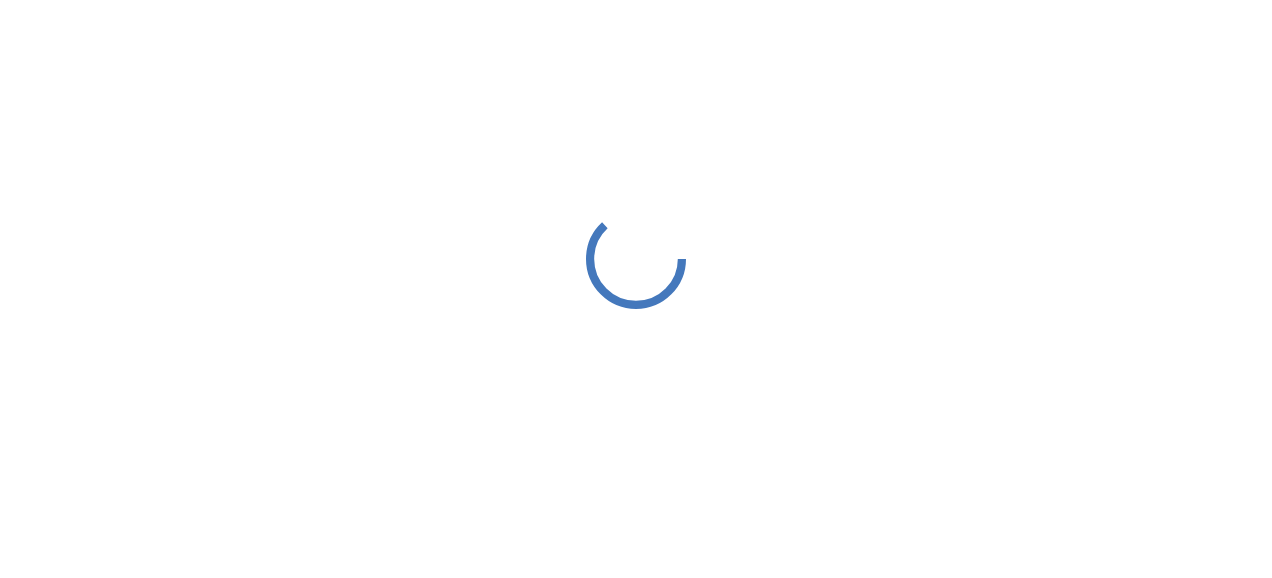 scroll, scrollTop: 0, scrollLeft: 0, axis: both 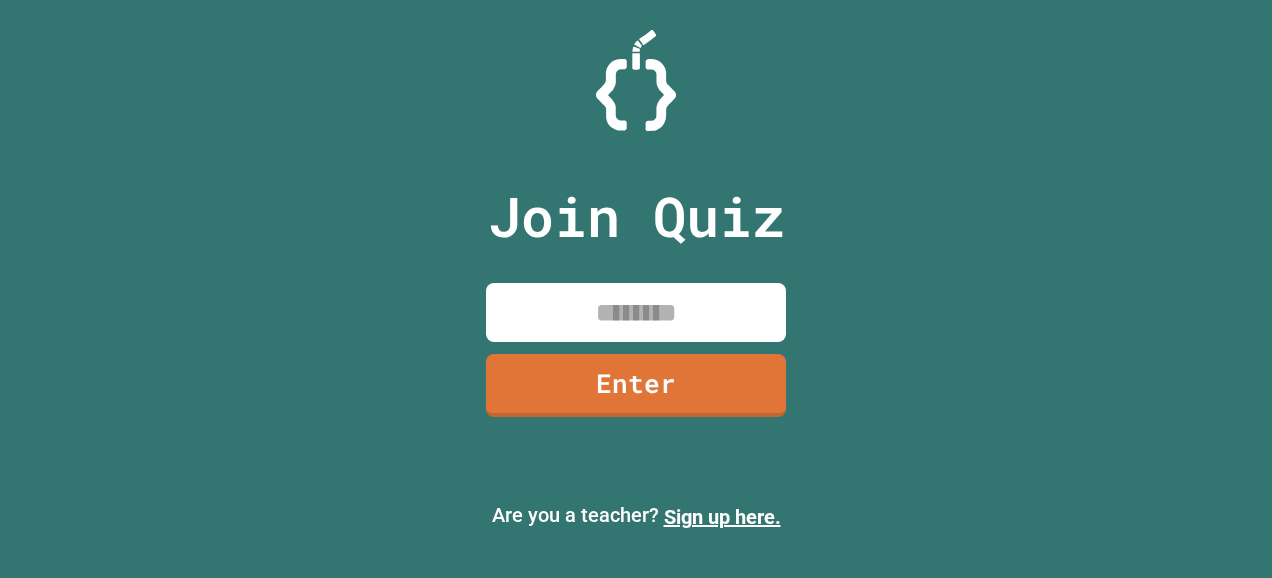 click at bounding box center (636, 312) 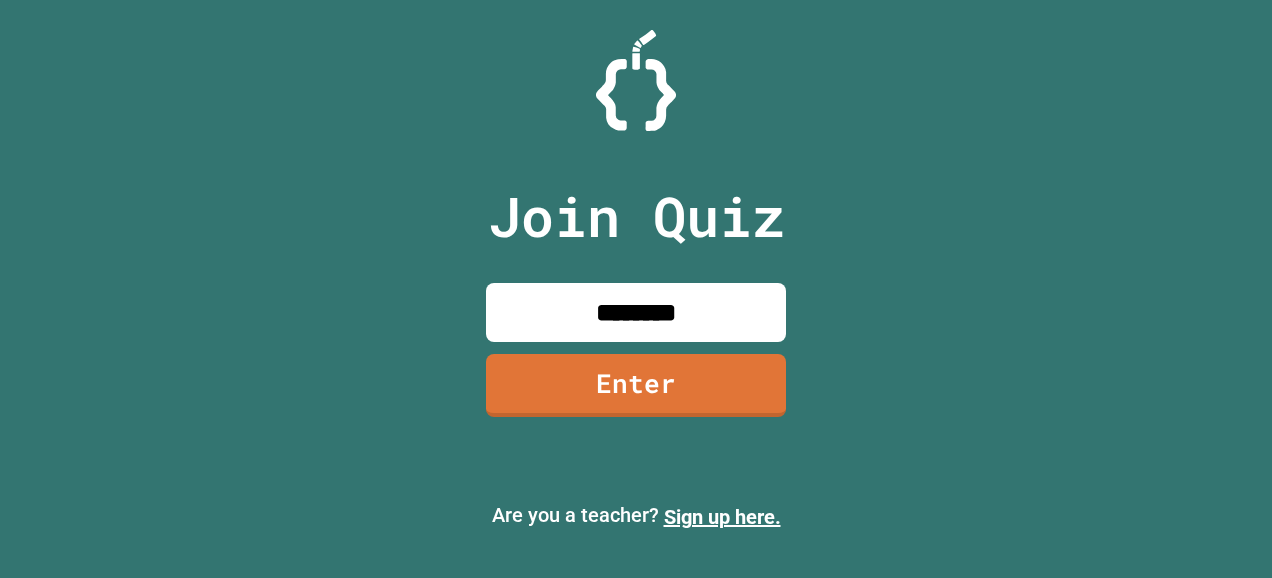 type on "********" 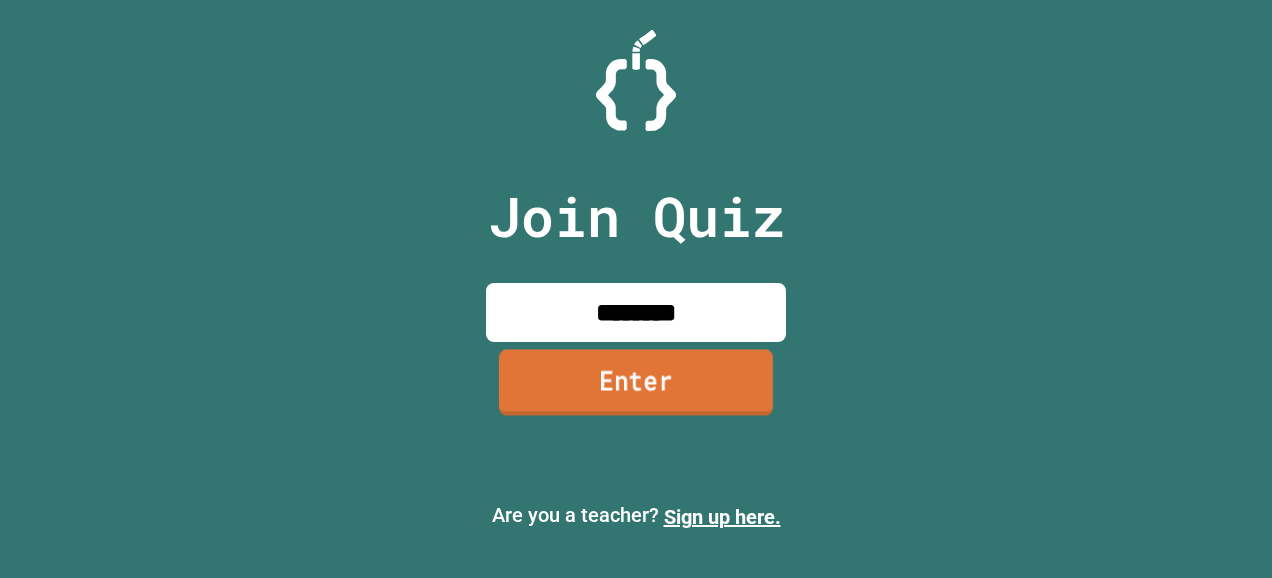 click on "Enter" at bounding box center [636, 383] 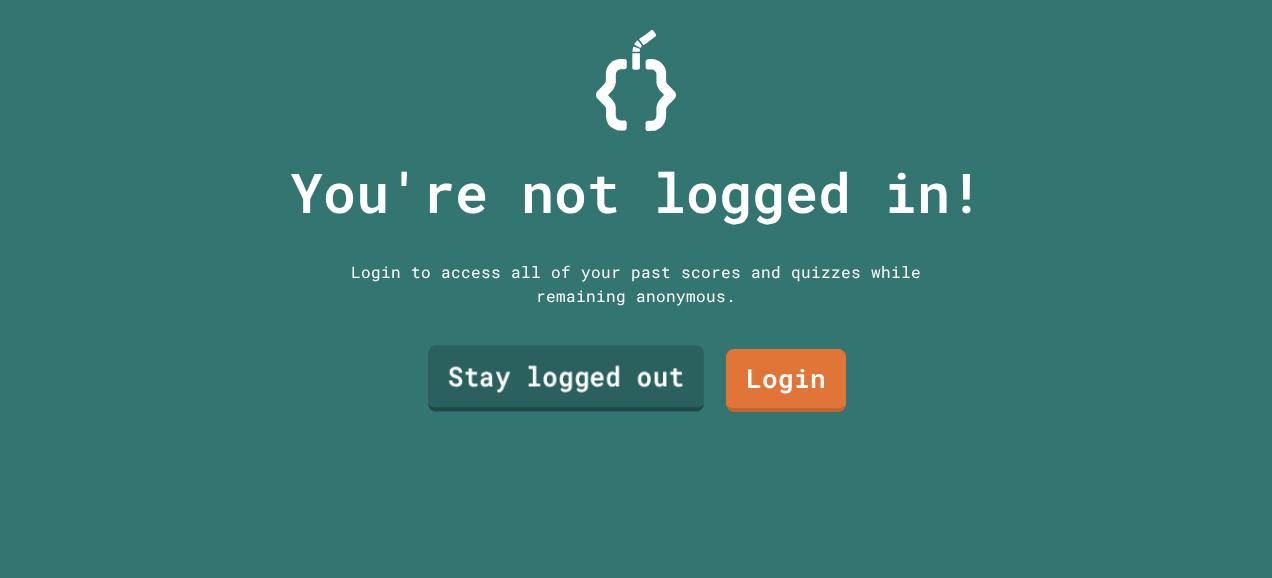 click on "Stay logged out" at bounding box center (566, 378) 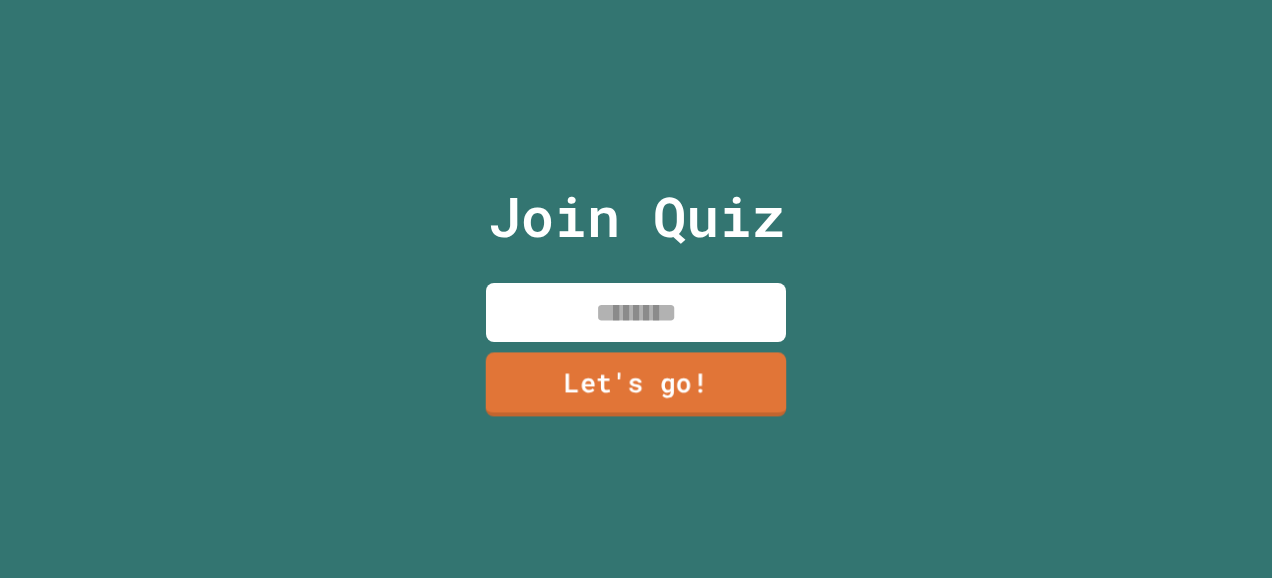 click at bounding box center [636, 312] 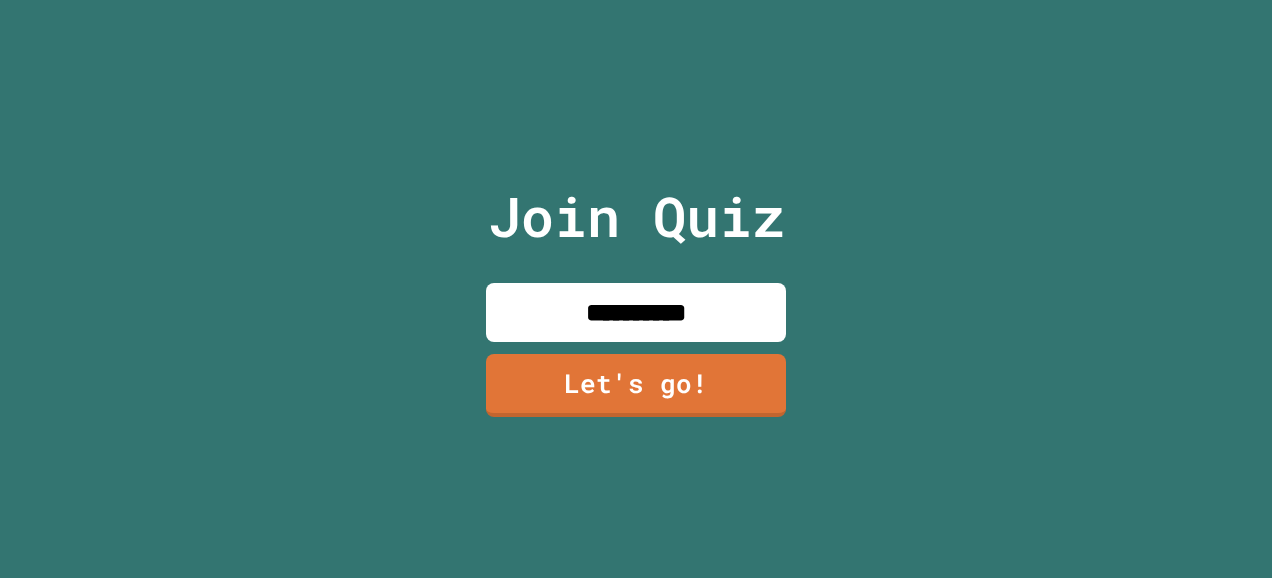 type on "**********" 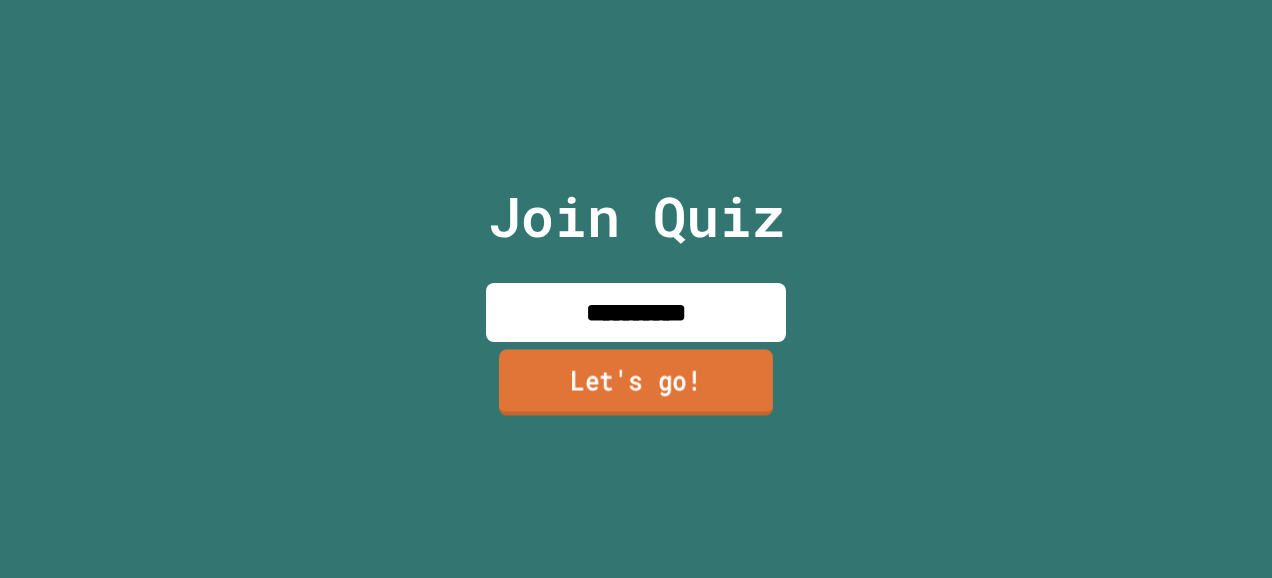 click on "Let's go!" at bounding box center [636, 383] 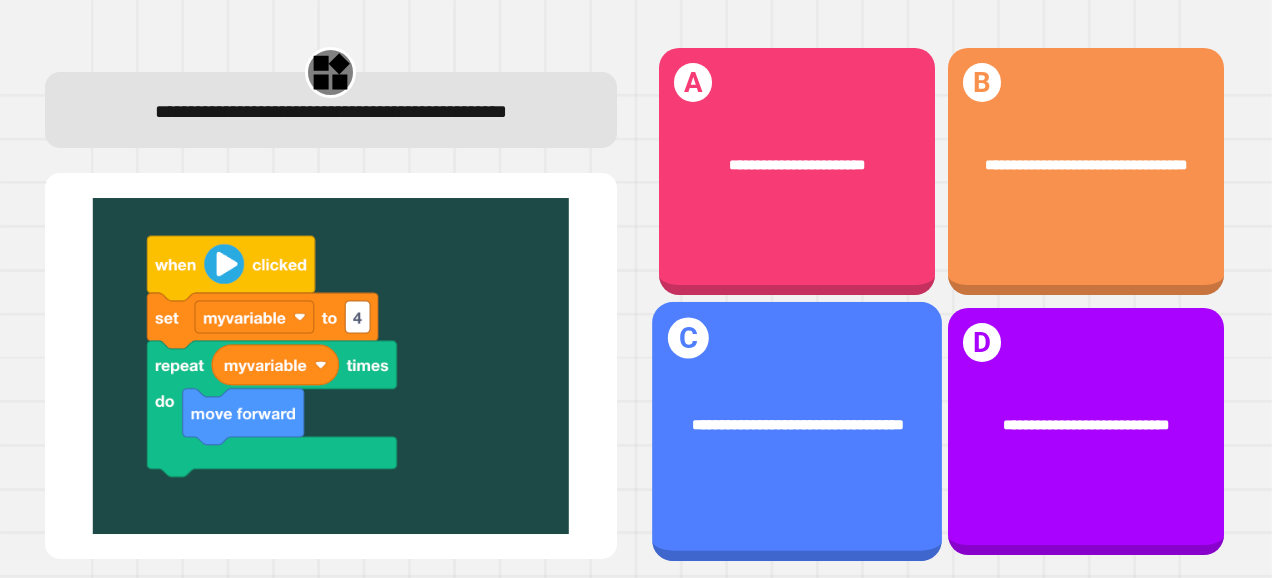 click on "**********" at bounding box center (797, 432) 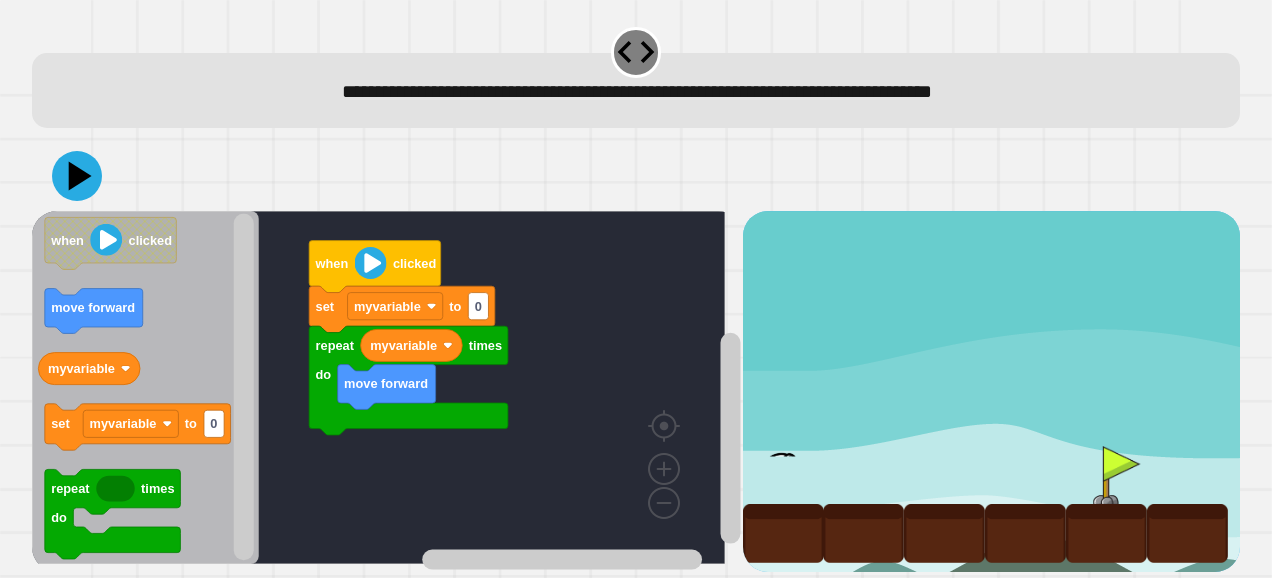 scroll, scrollTop: 30, scrollLeft: 0, axis: vertical 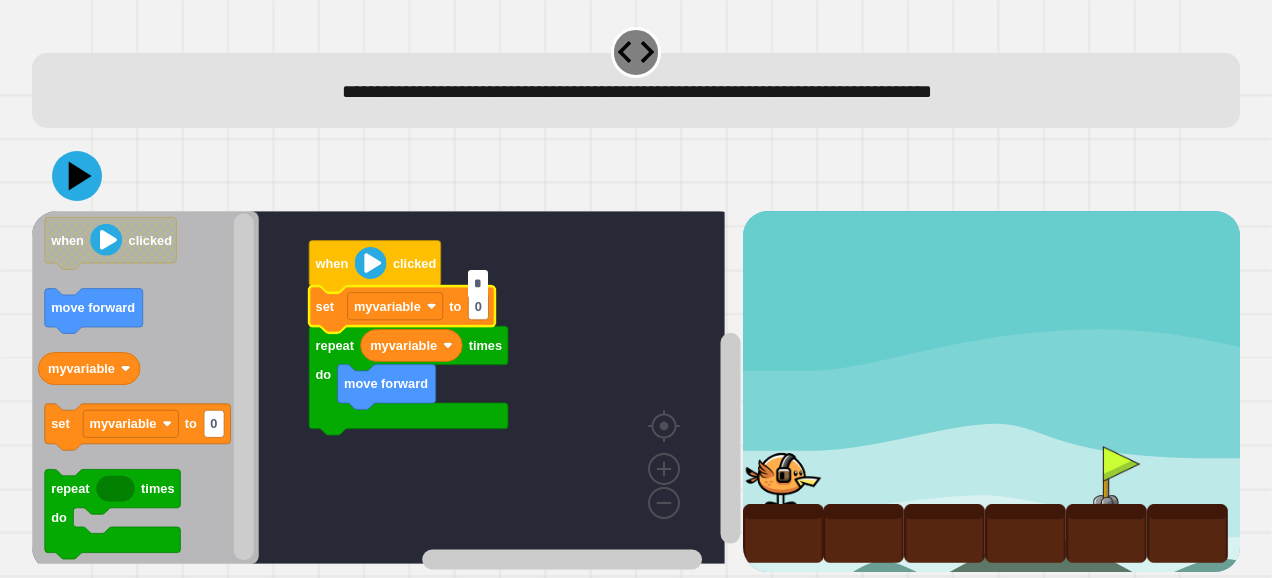 type on "*" 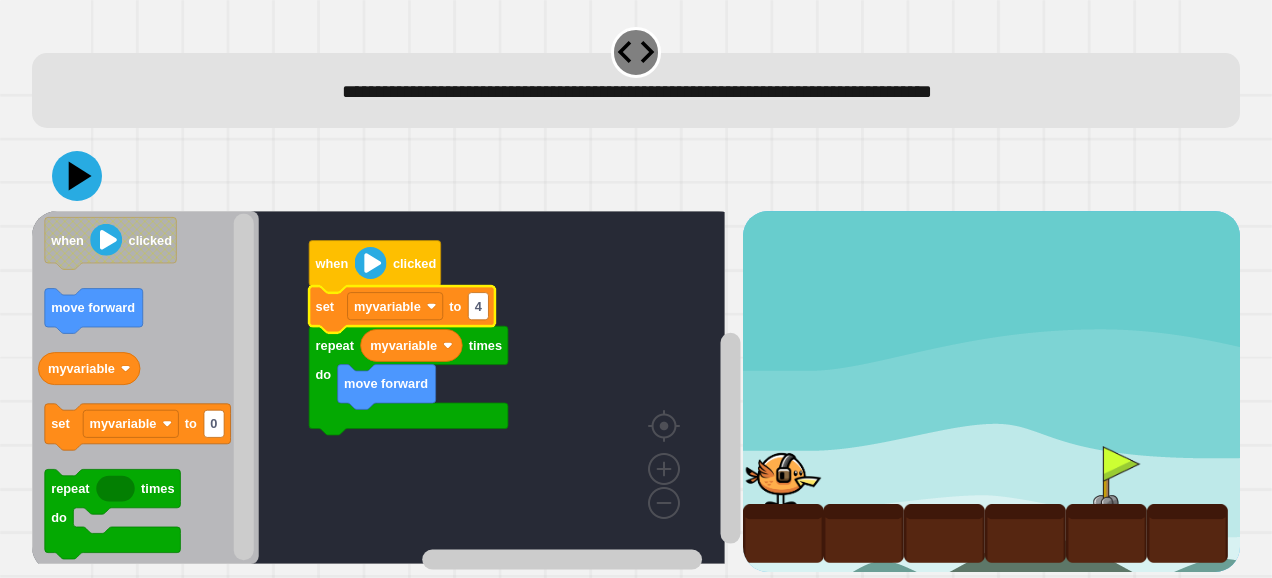 click 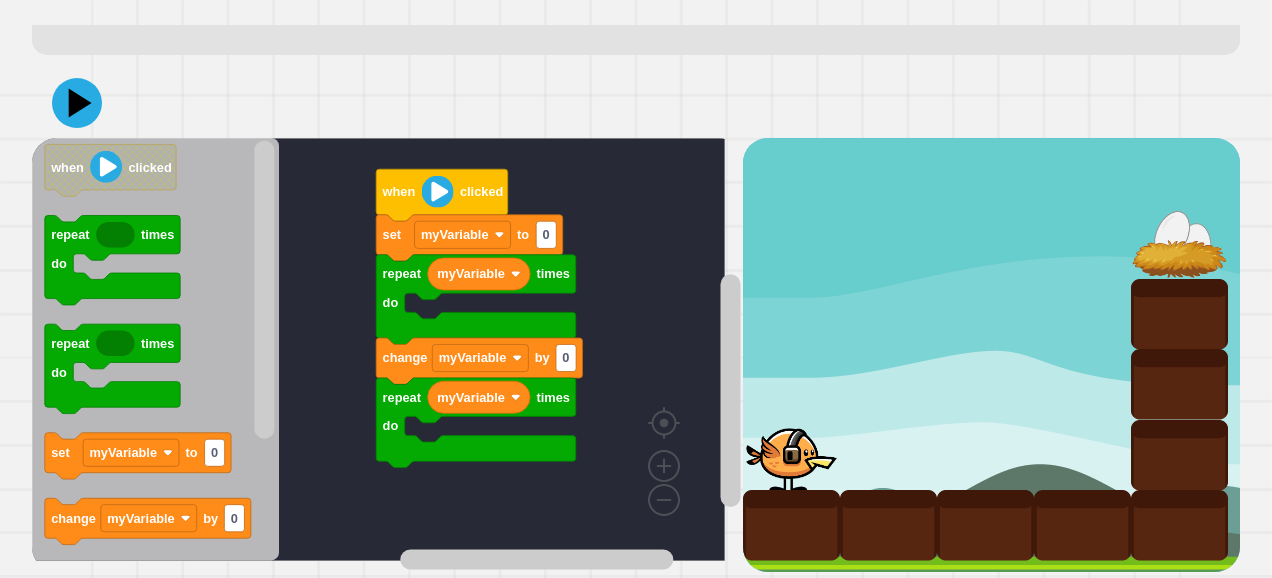 scroll, scrollTop: 101, scrollLeft: 0, axis: vertical 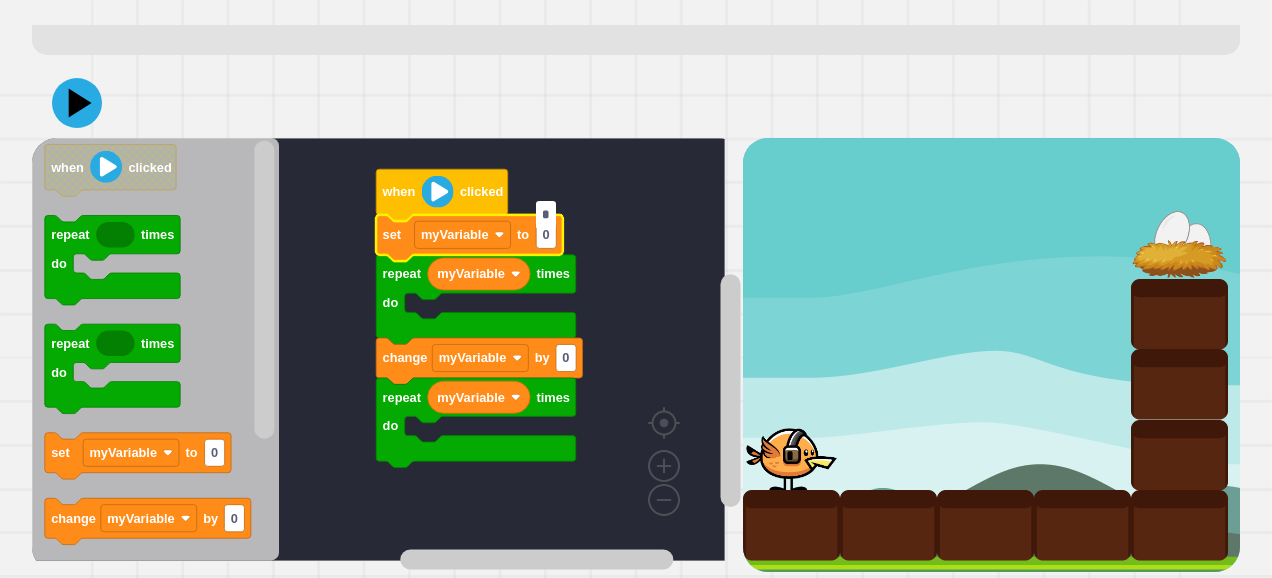 type on "*" 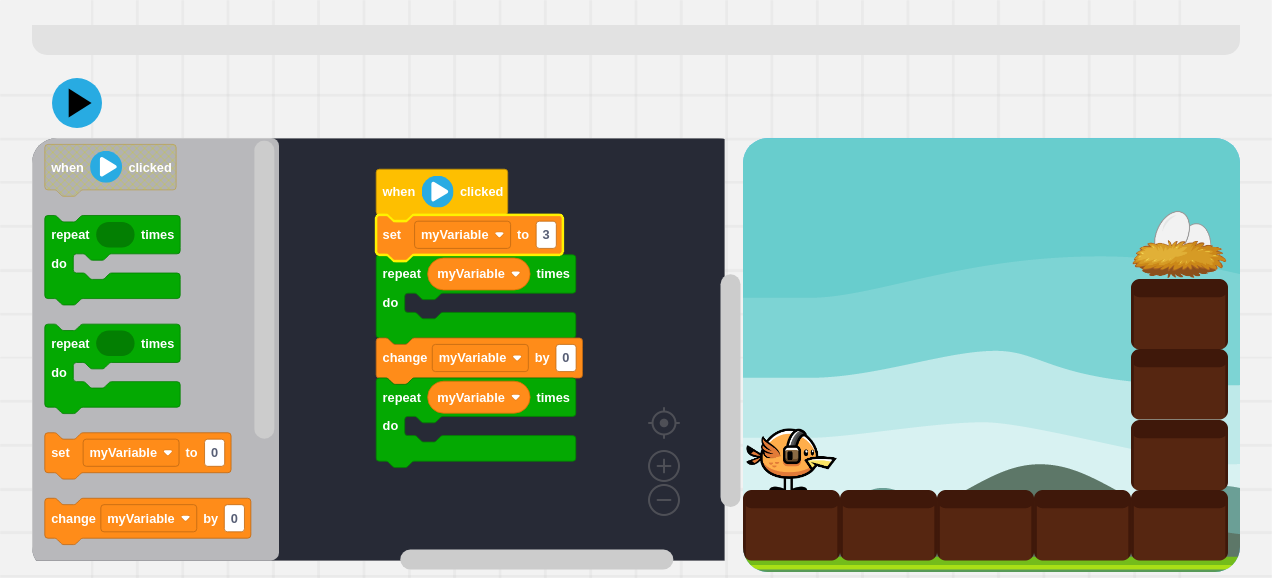 click 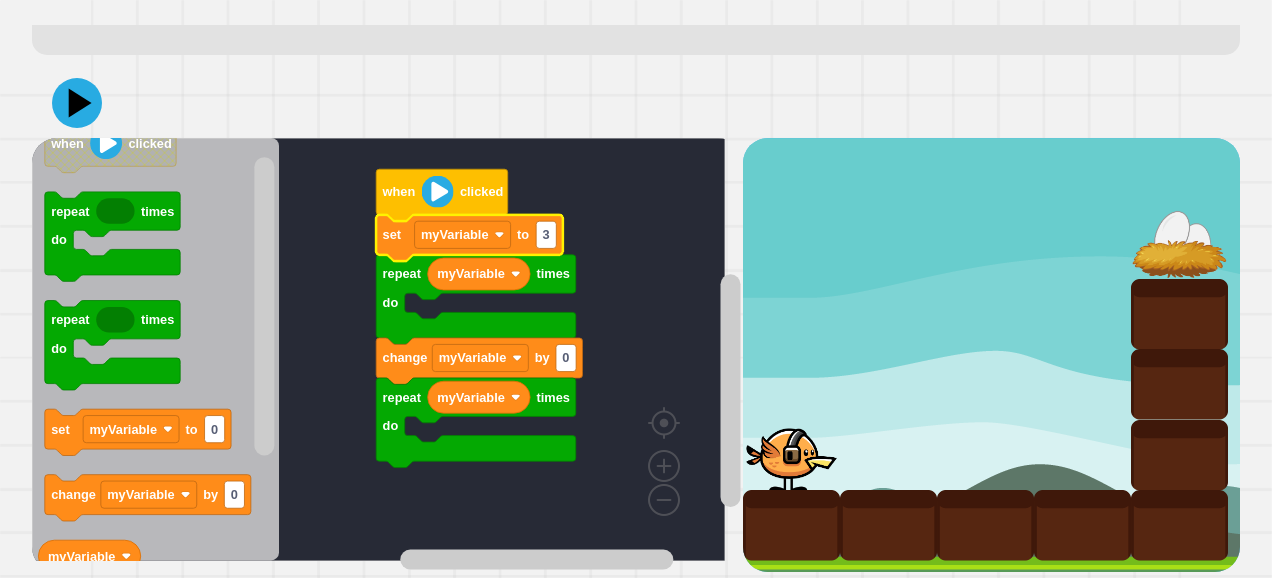 click 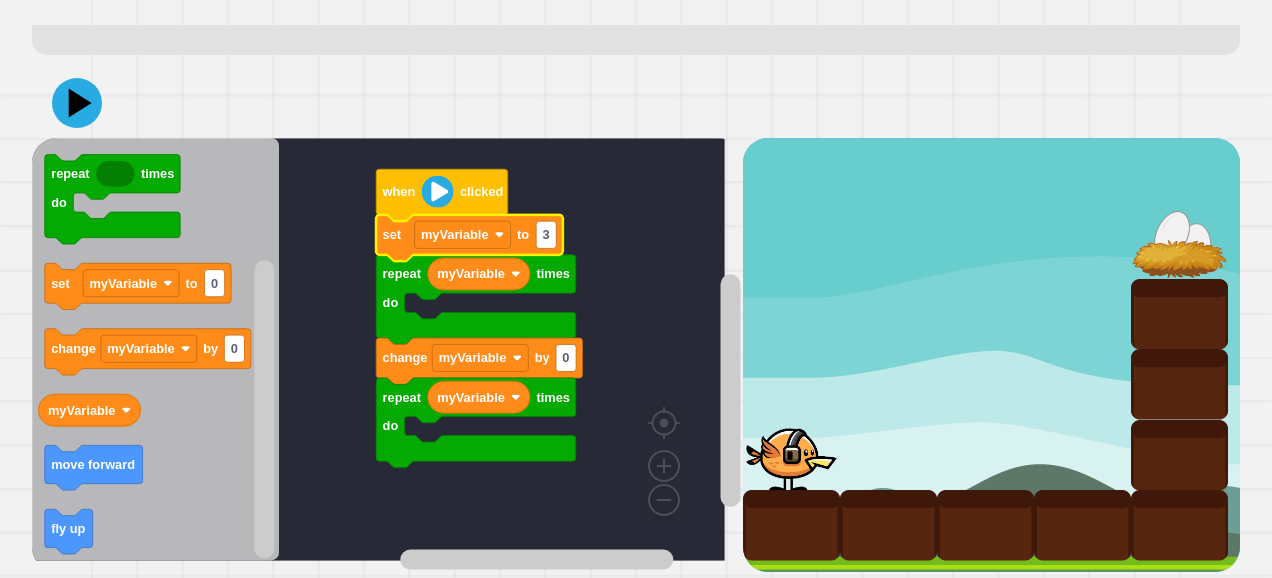 click on "**********" at bounding box center (636, 289) 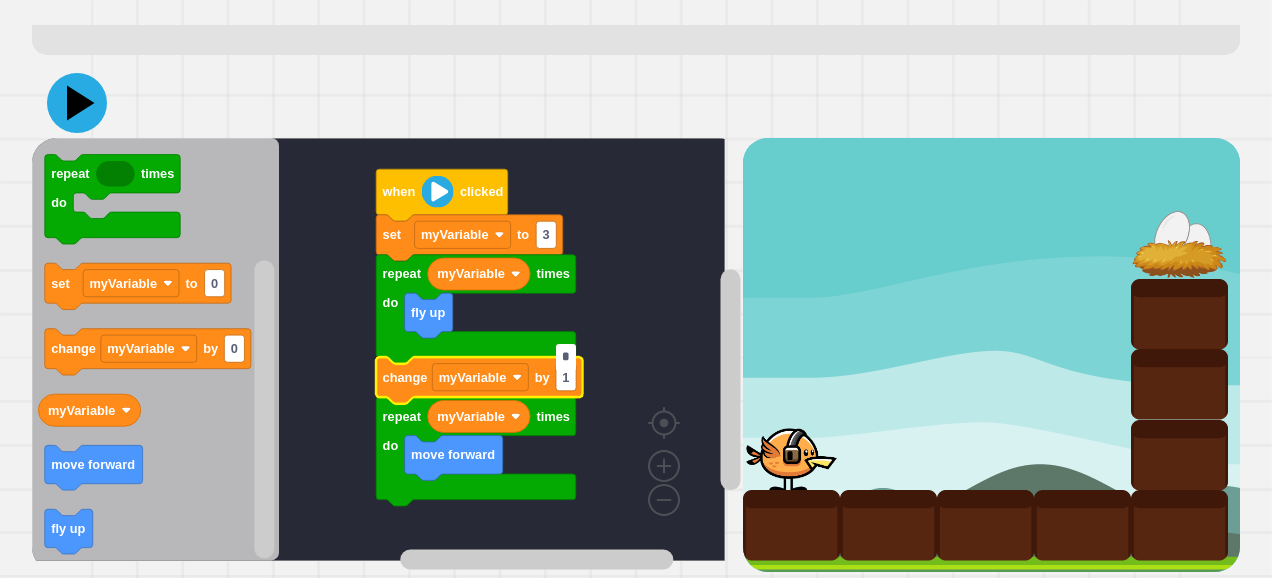 type on "*" 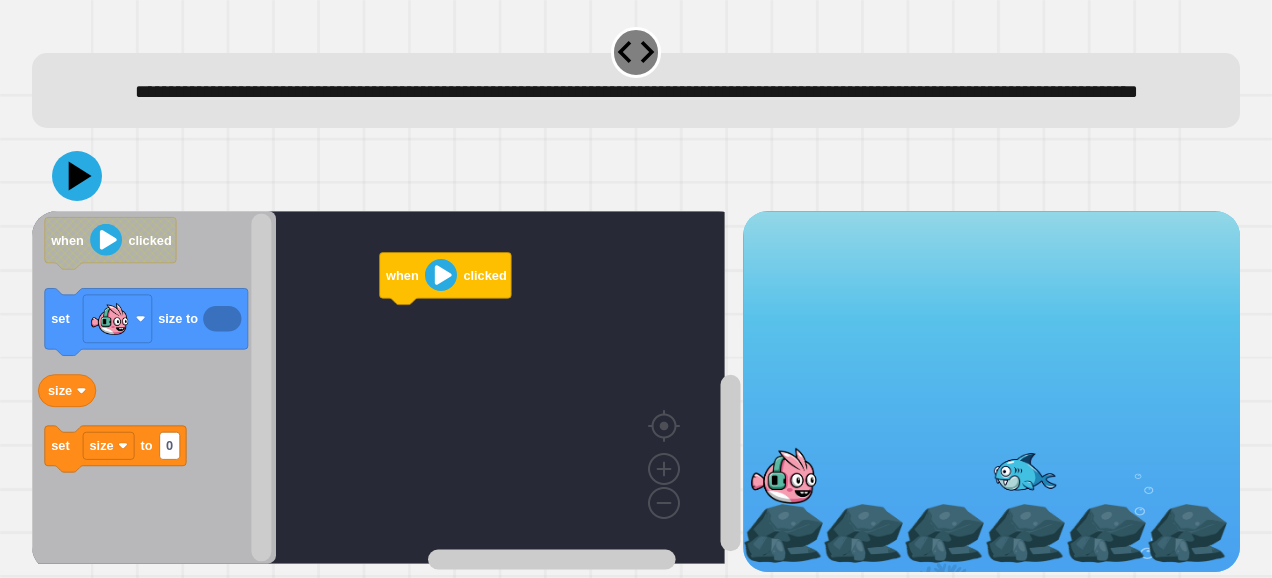scroll, scrollTop: 62, scrollLeft: 0, axis: vertical 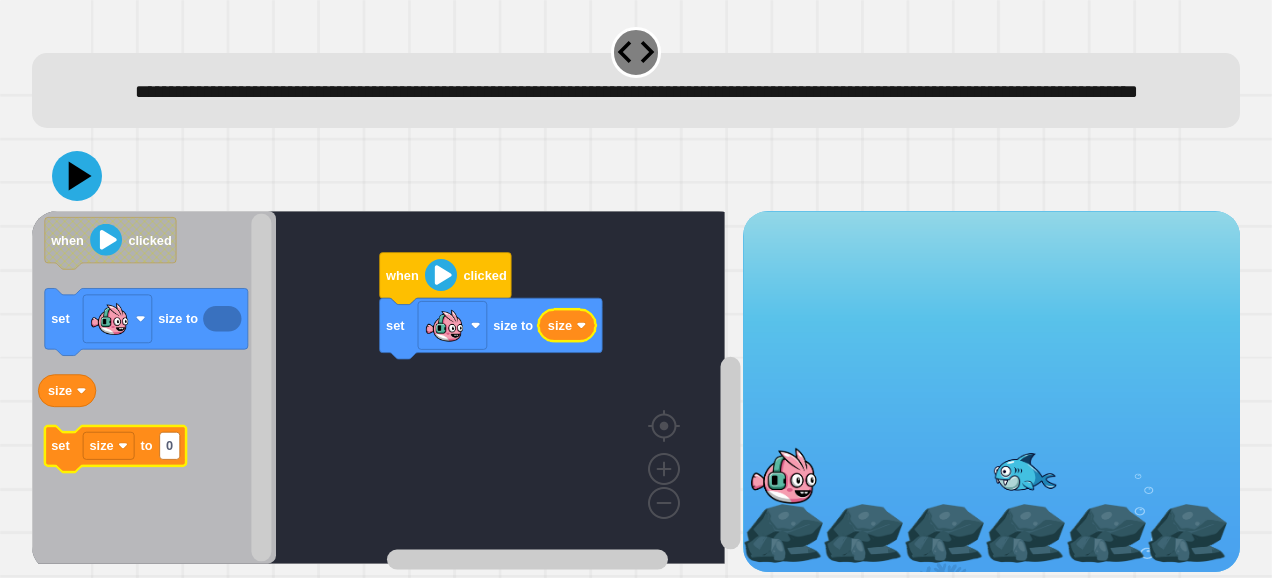 click 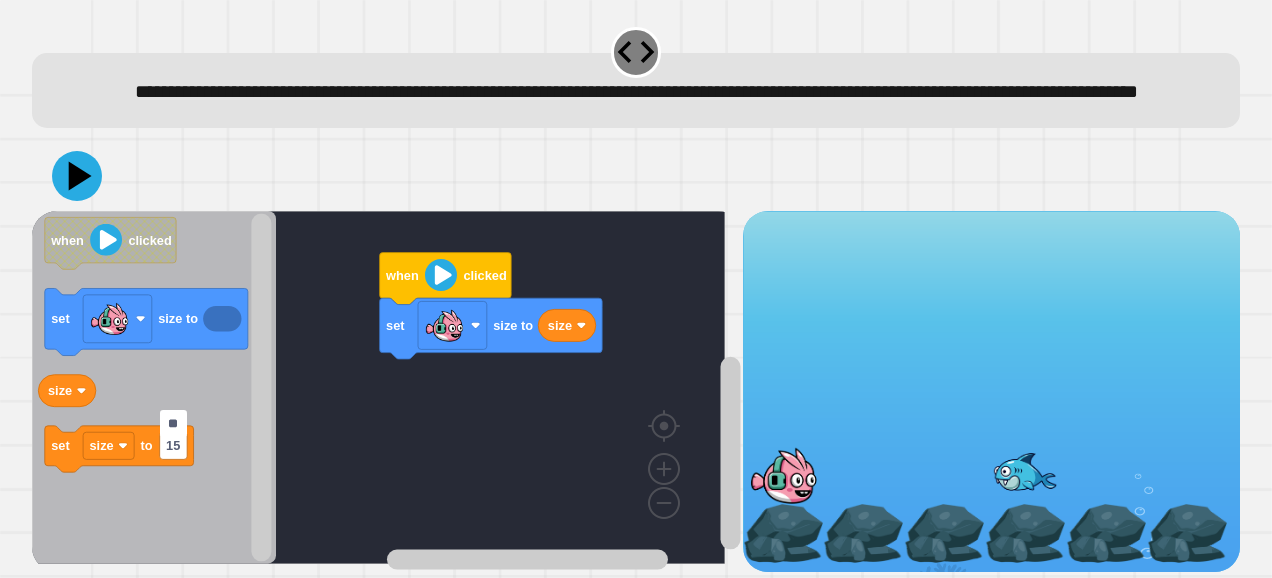 type on "***" 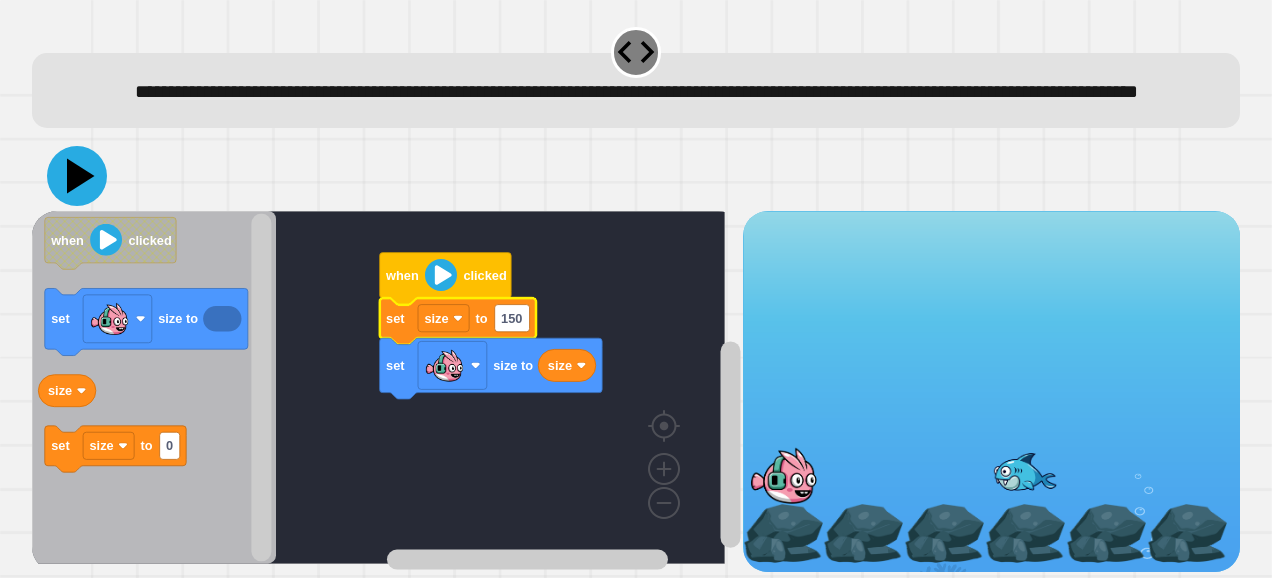 click 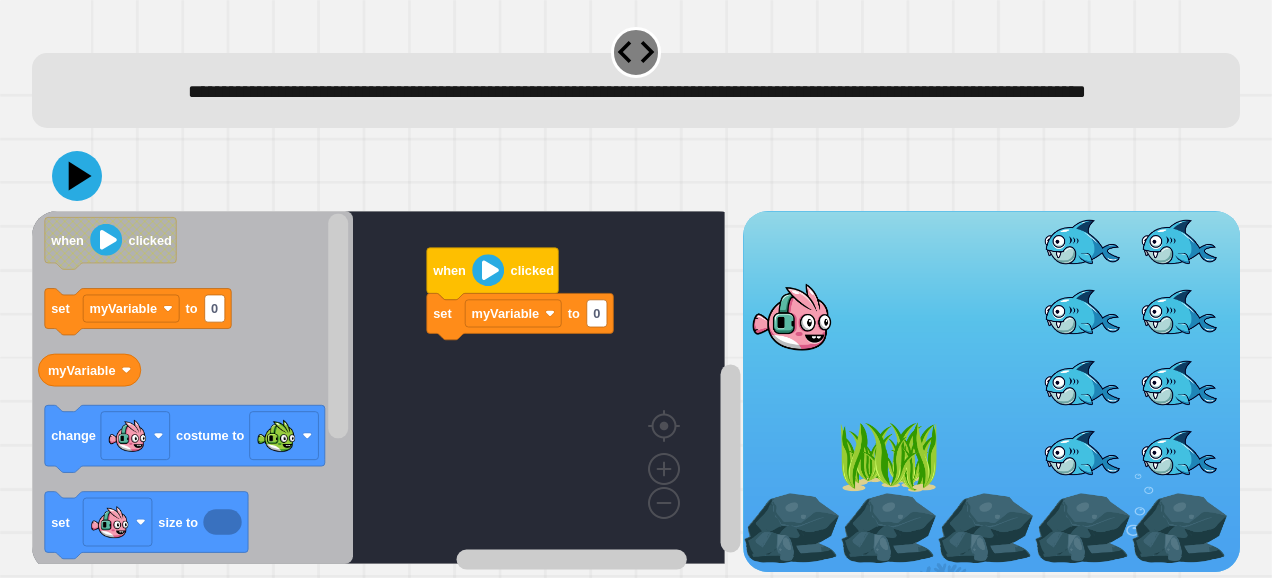 scroll, scrollTop: 62, scrollLeft: 0, axis: vertical 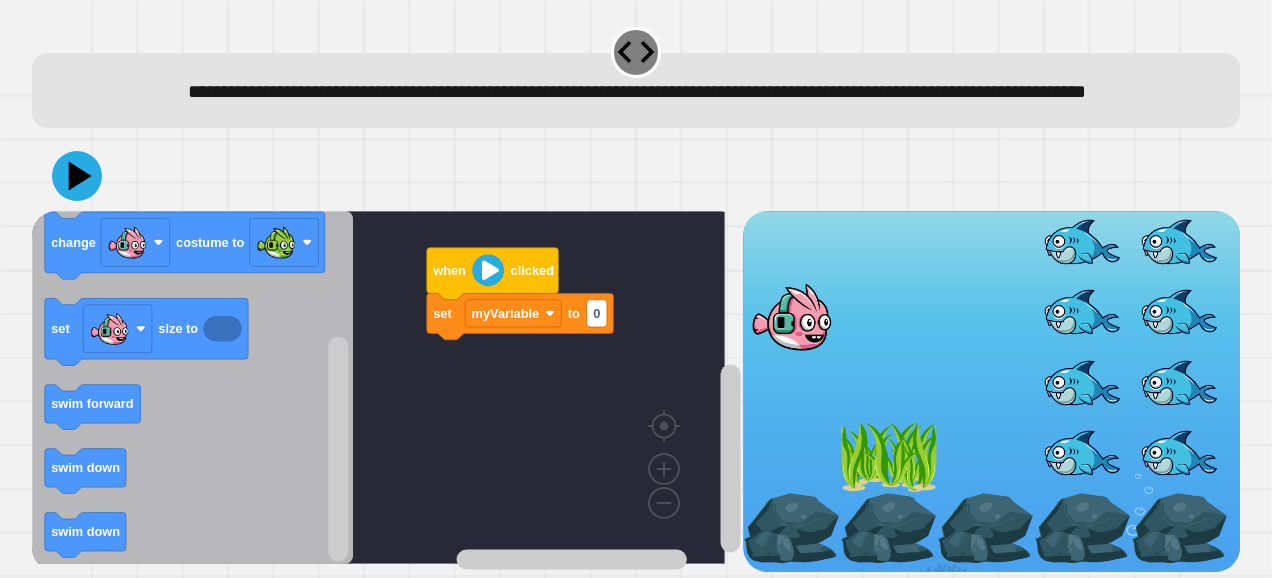 click 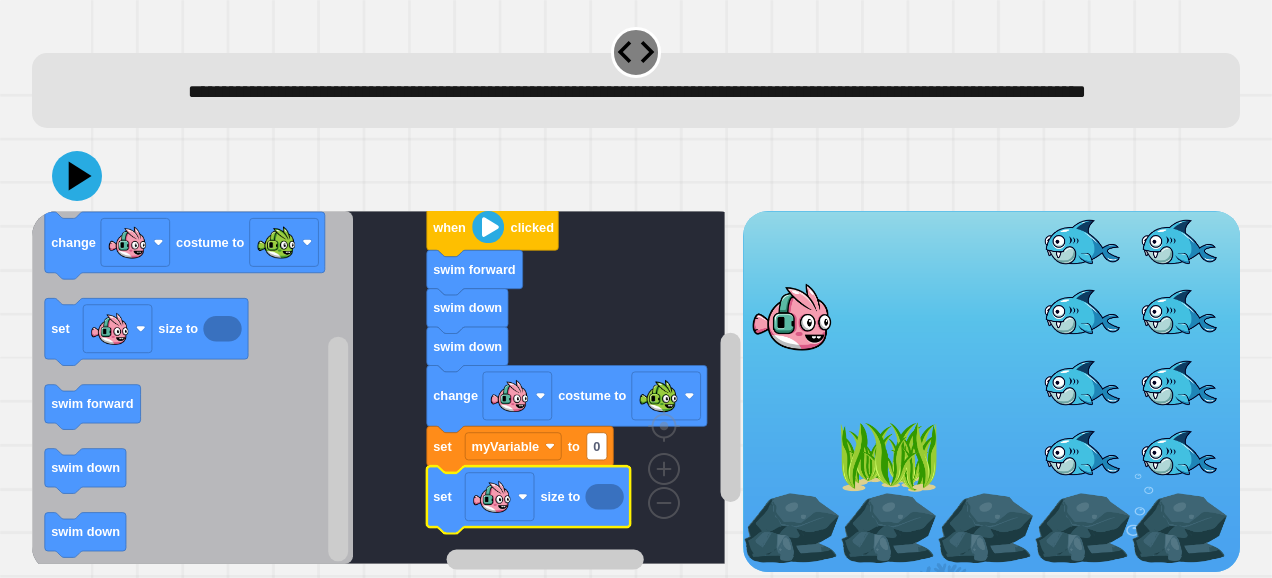 click 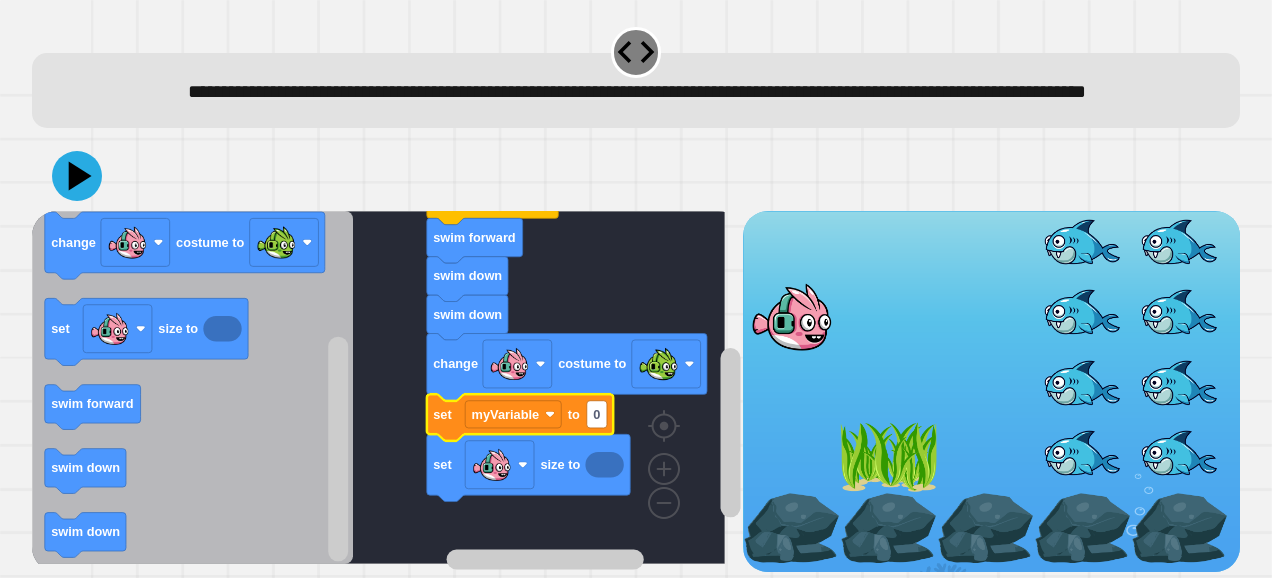 click on "0" 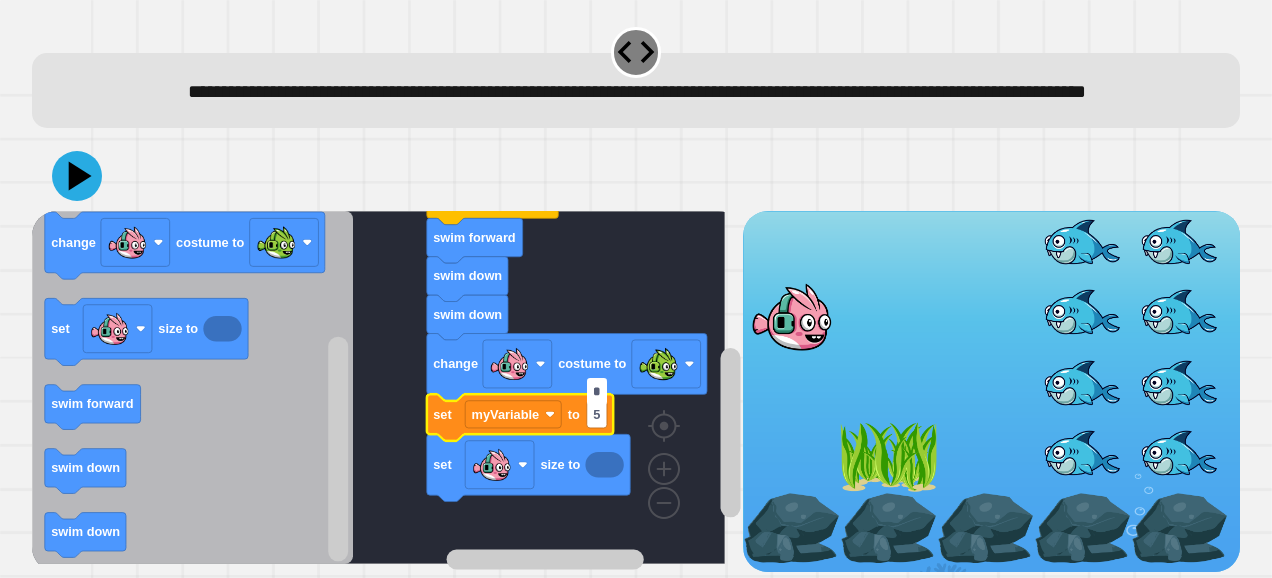 type on "**" 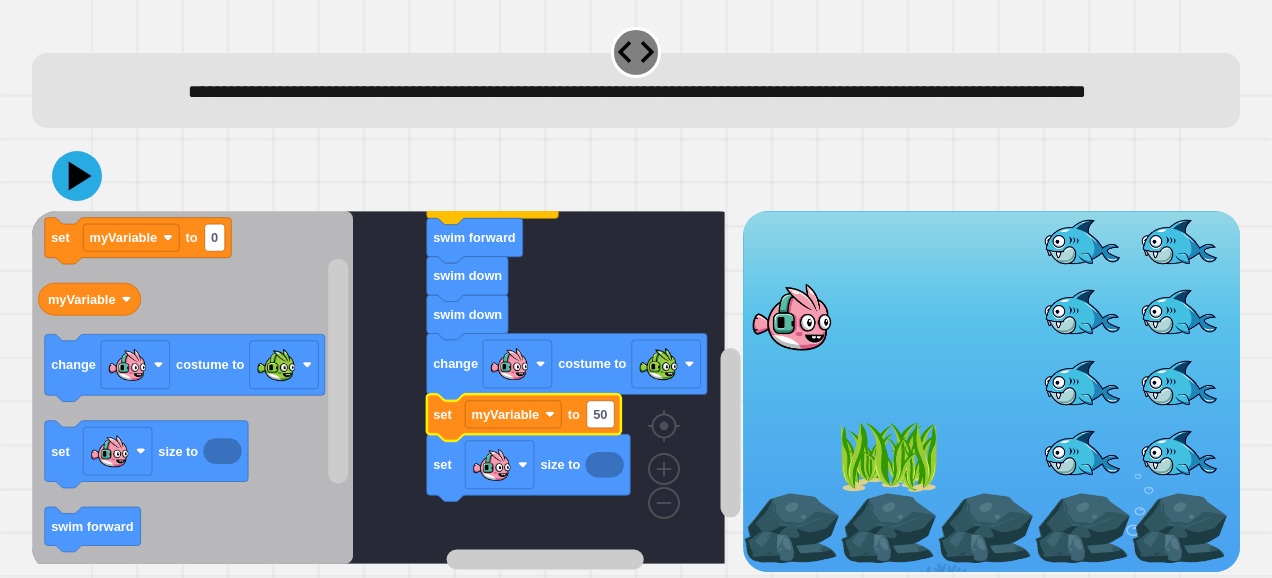 click 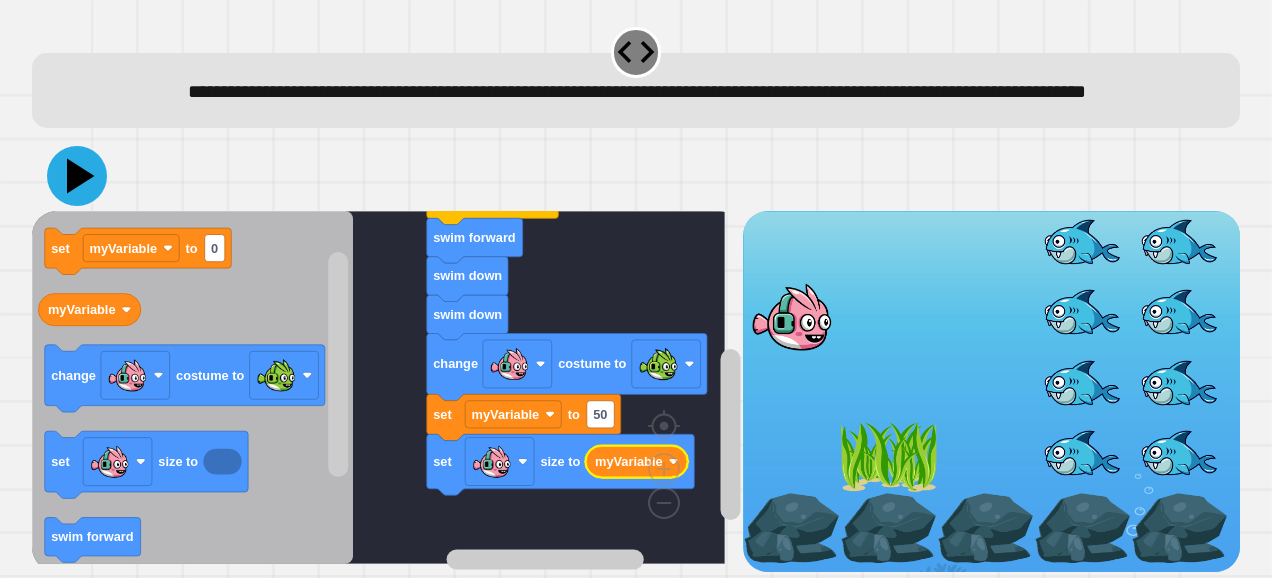 click 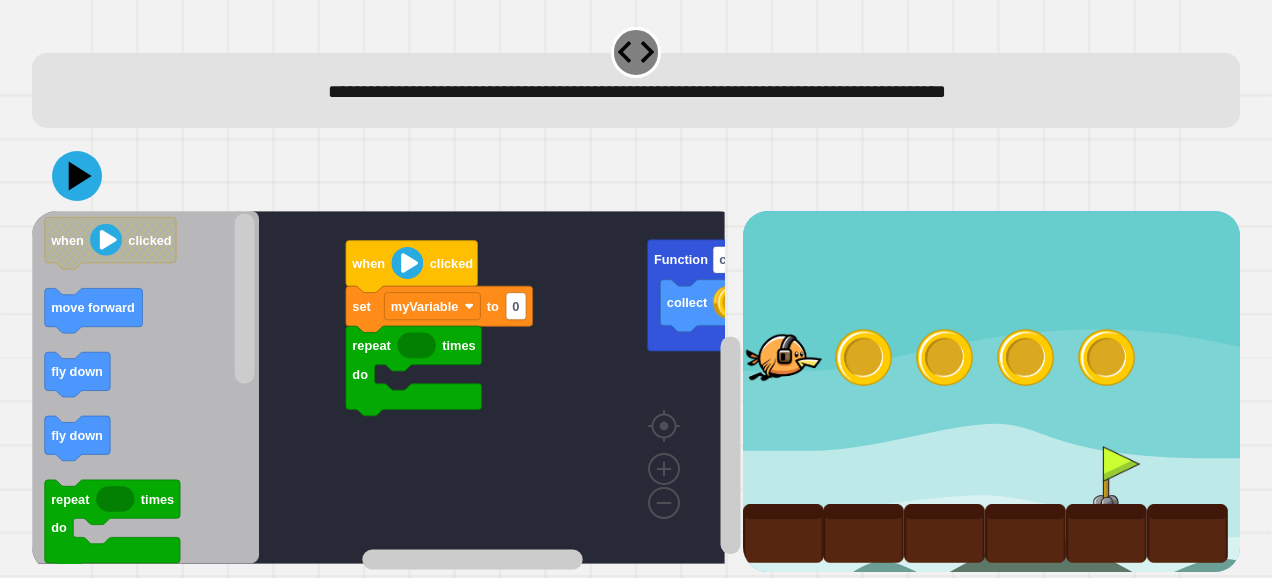scroll, scrollTop: 31, scrollLeft: 0, axis: vertical 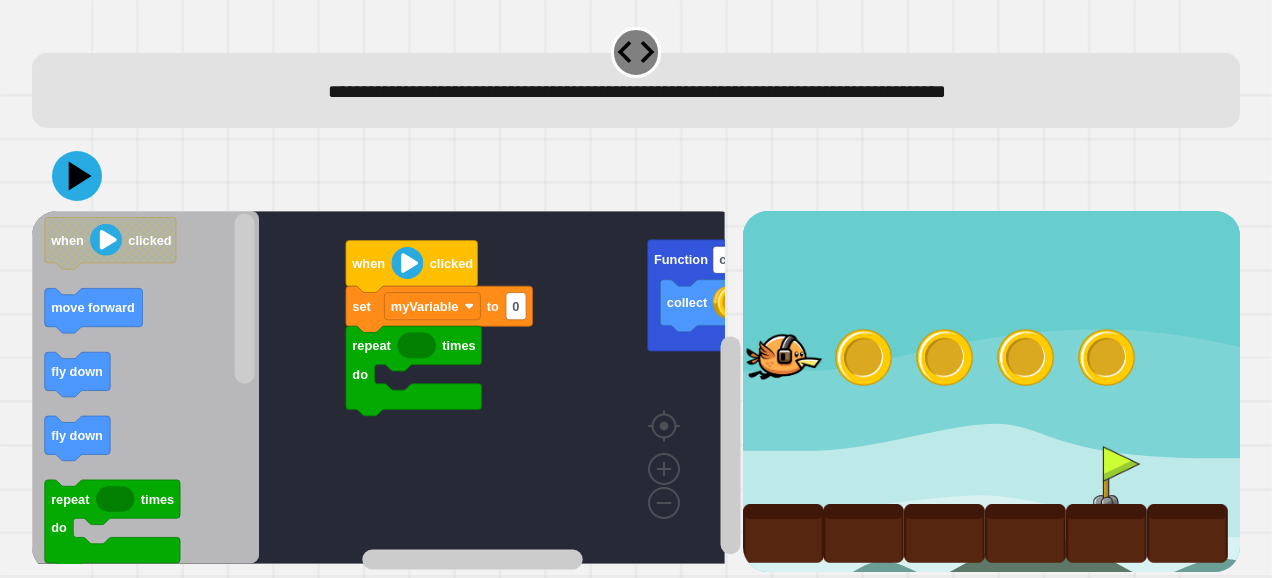 click 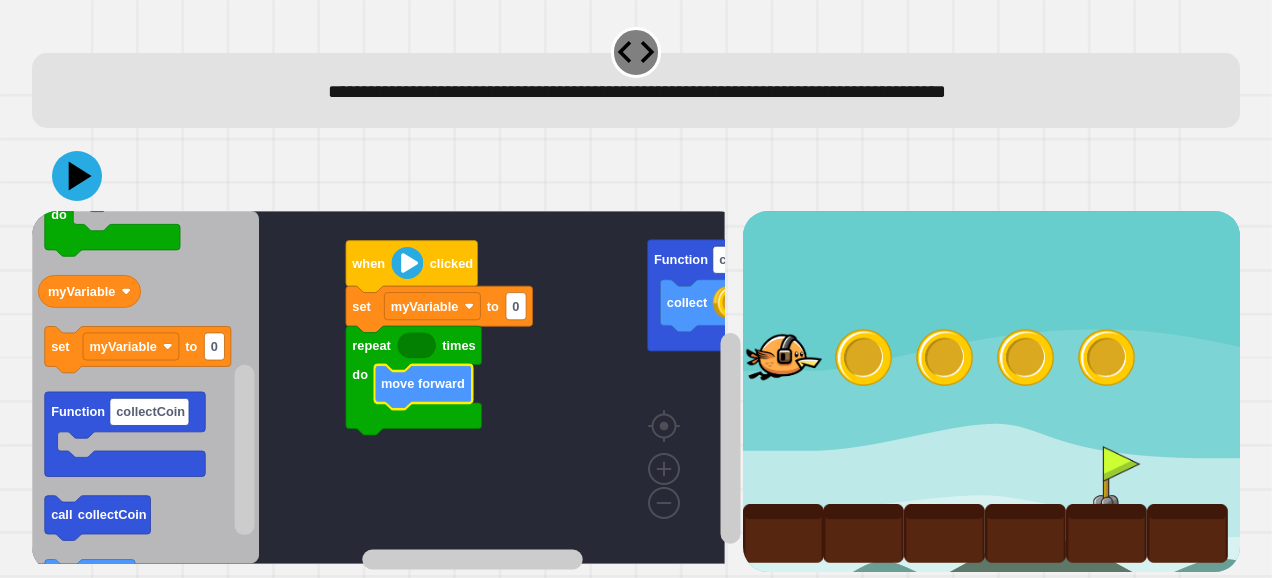 click on "collect Function collectCoin   repeat times do move forward set myVariable to 0 when clicked when clicked move forward fly down fly down repeat times do myVariable set myVariable to 0 Function collectCoin   call collectCoin collect" at bounding box center (387, 392) 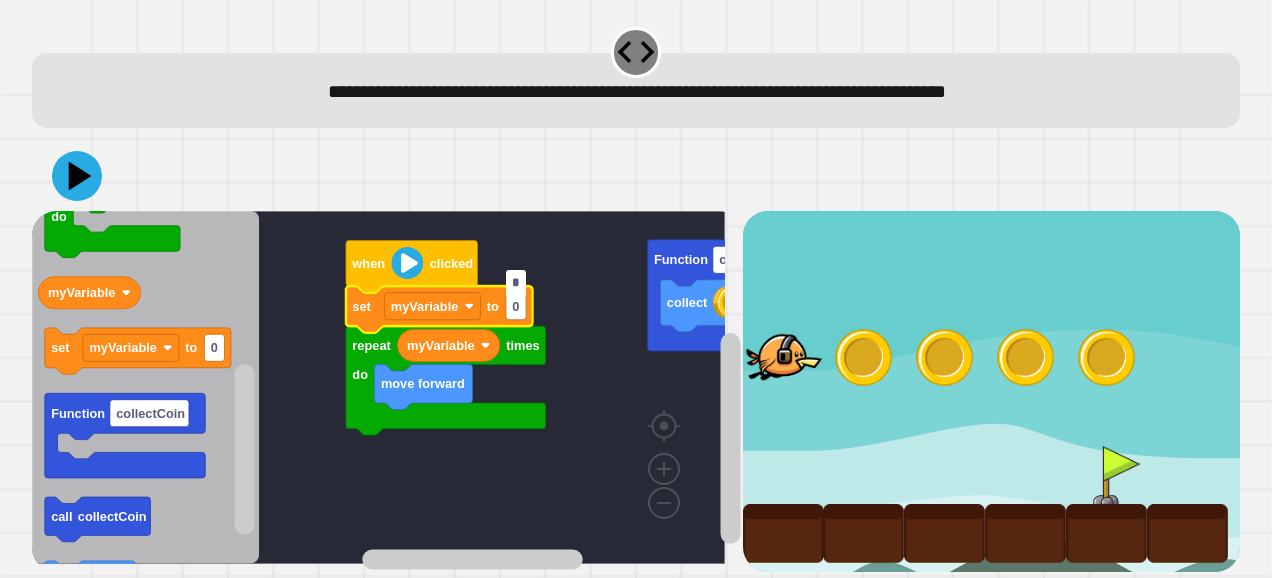 type on "*" 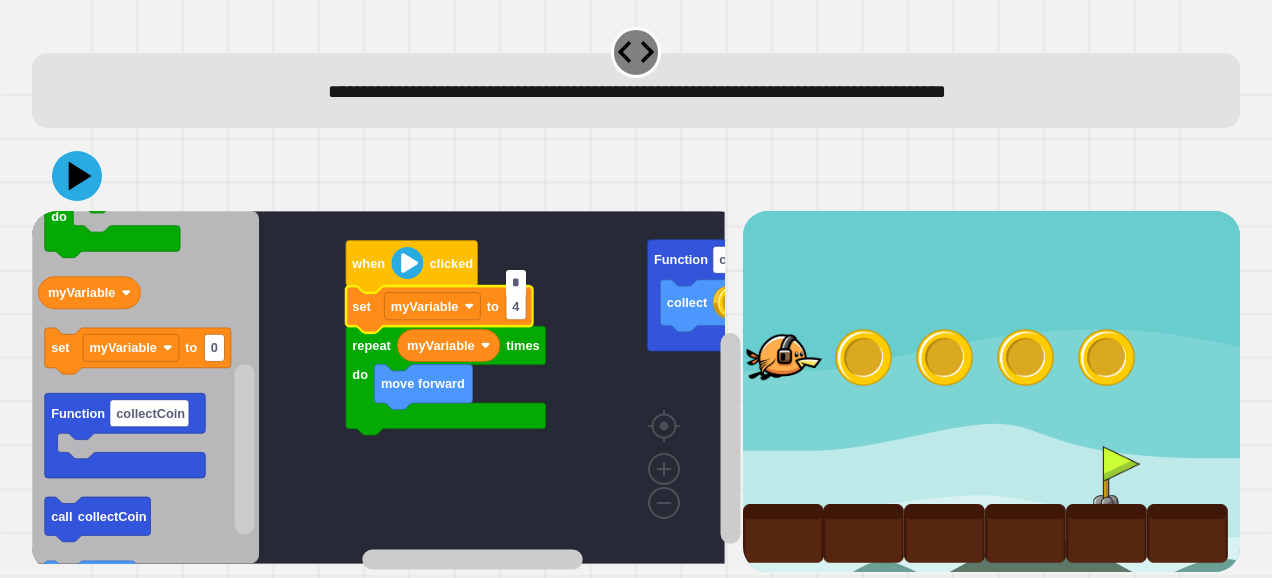 click 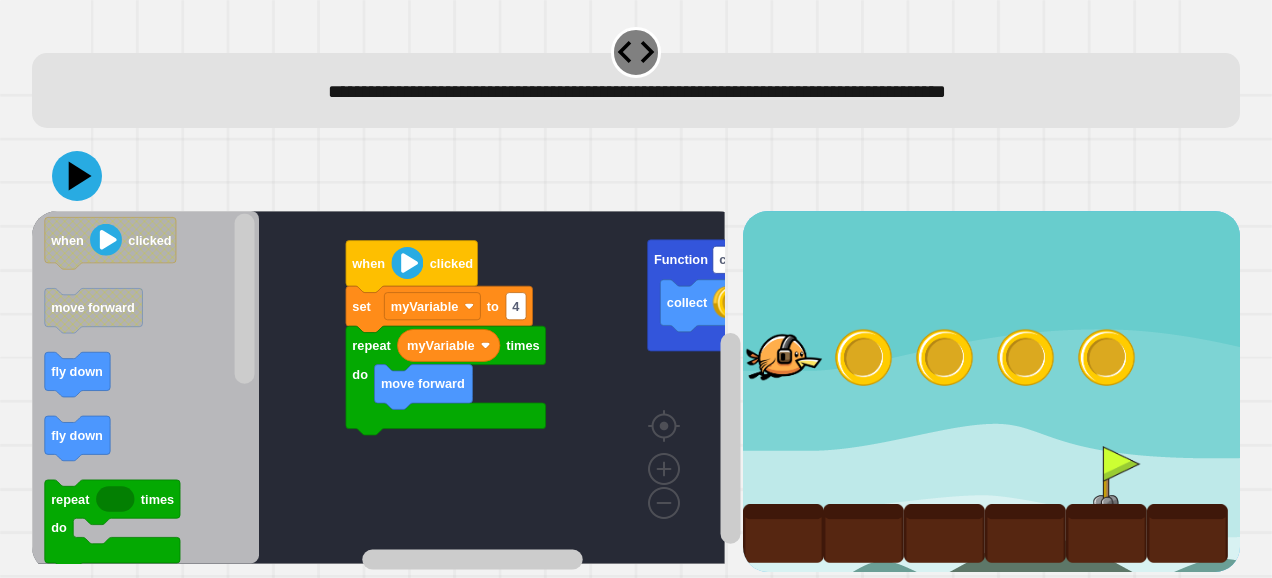 click 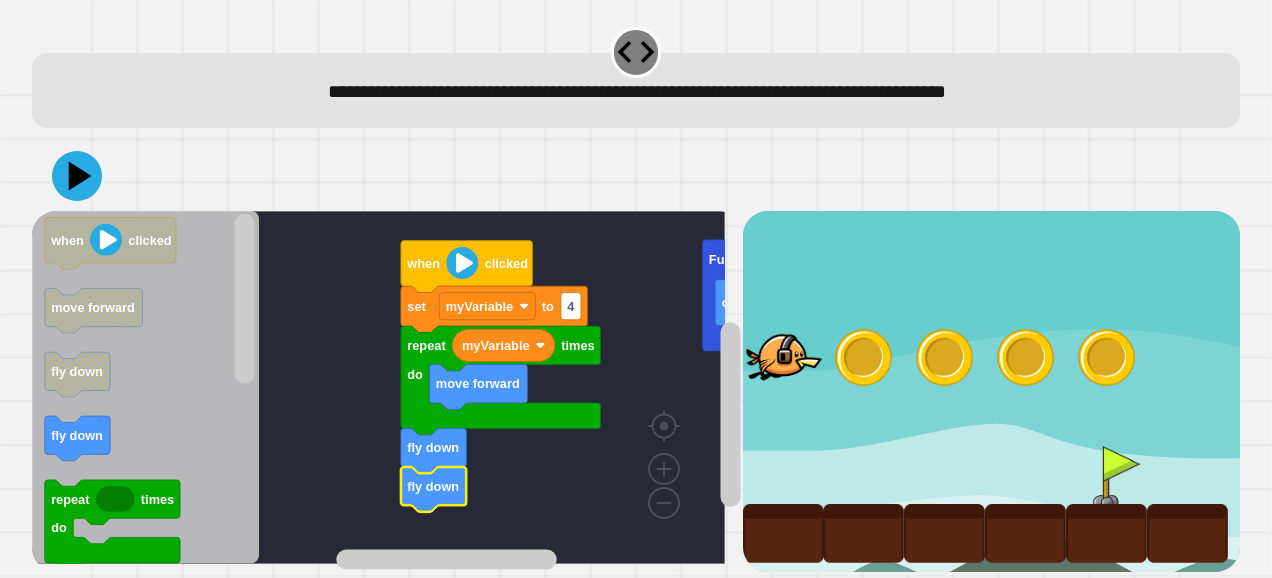 click on "collect Function collectCoin   when clicked repeat times do move forward myVariable fly down fly down set myVariable to 4 when clicked move forward fly down fly down repeat times do myVariable set myVariable to 0 Function collectCoin   call collectCoin collect" at bounding box center (635, 356) 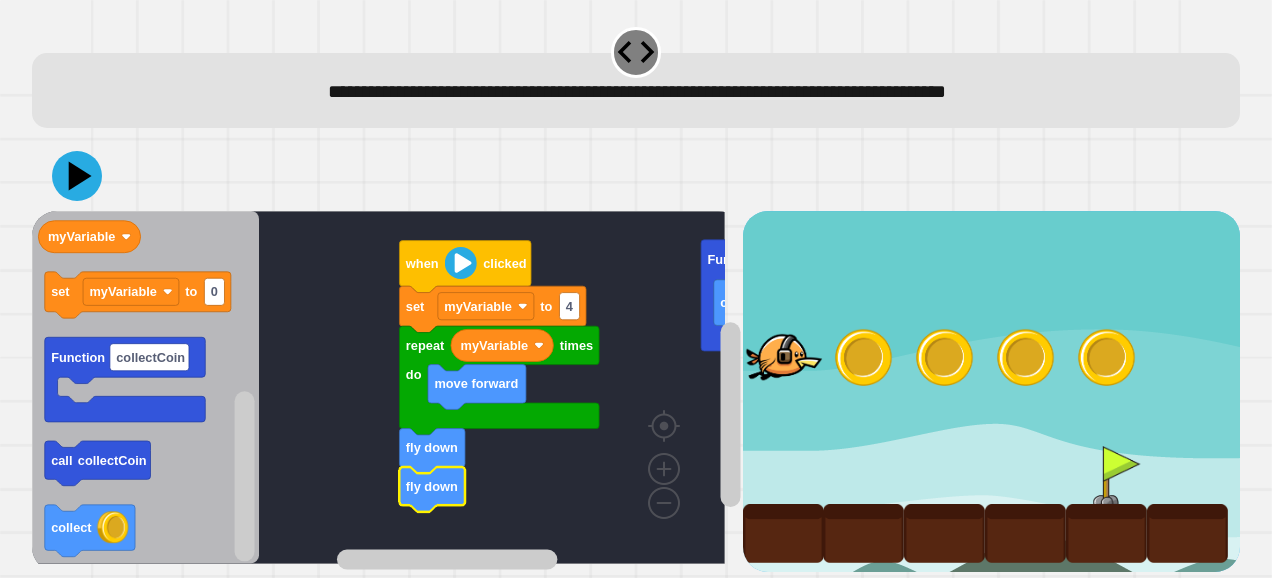 click 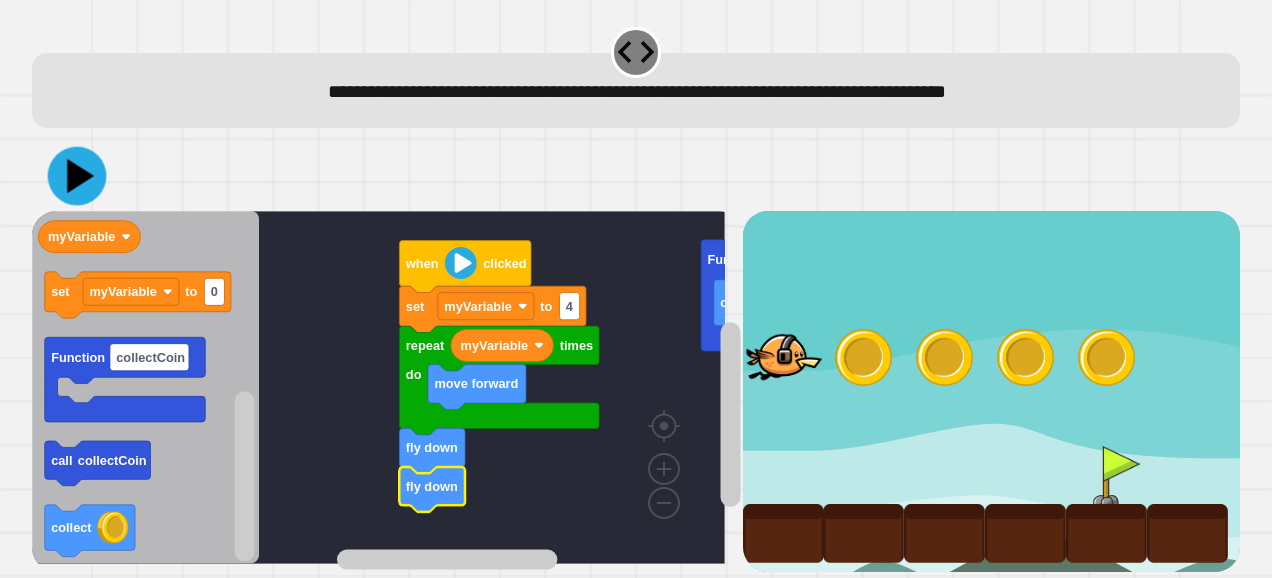 click 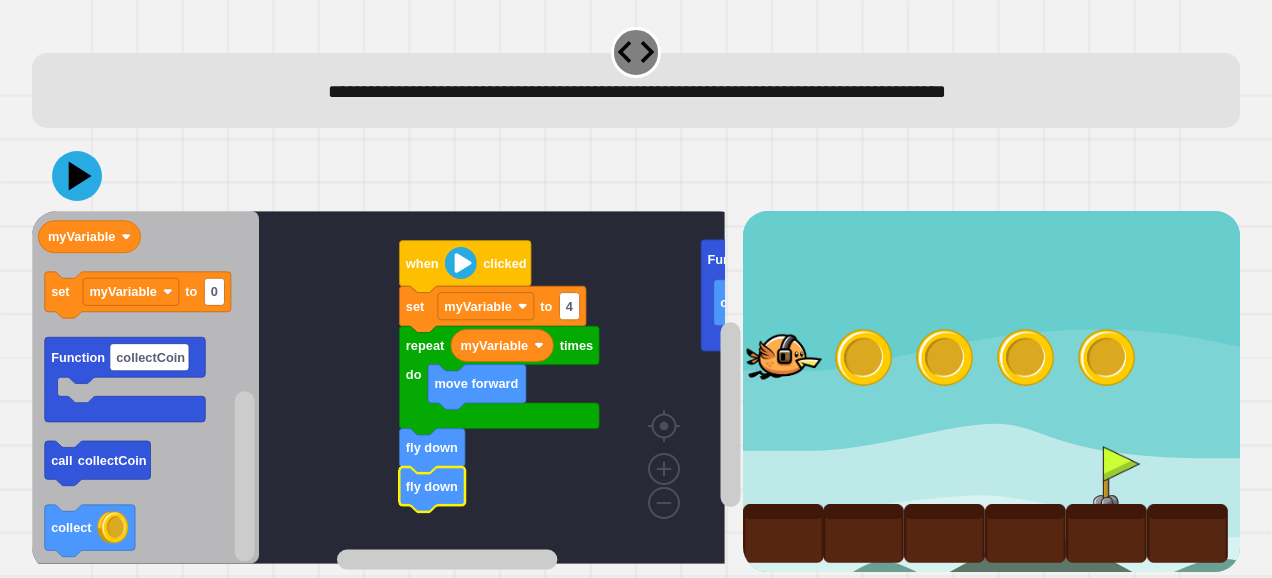 click 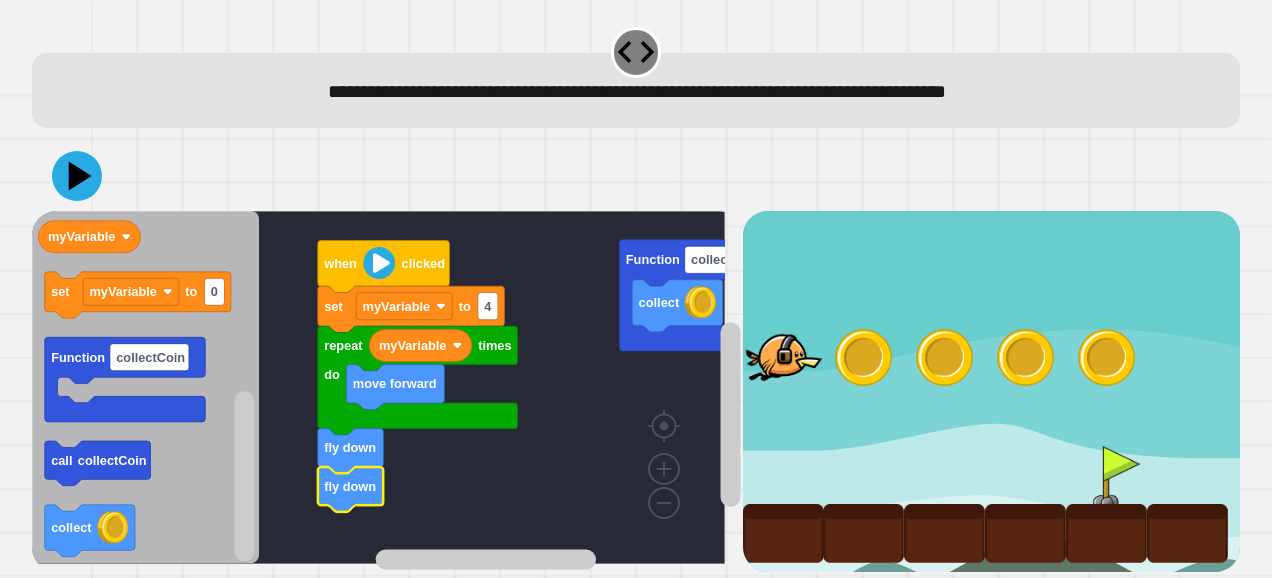 click 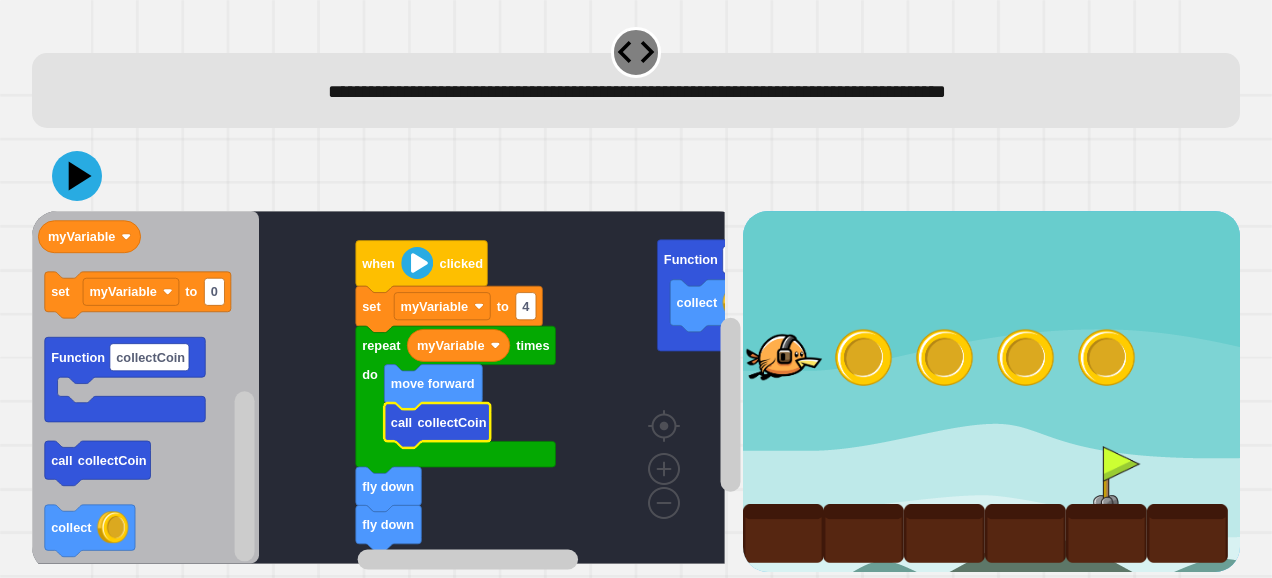 click 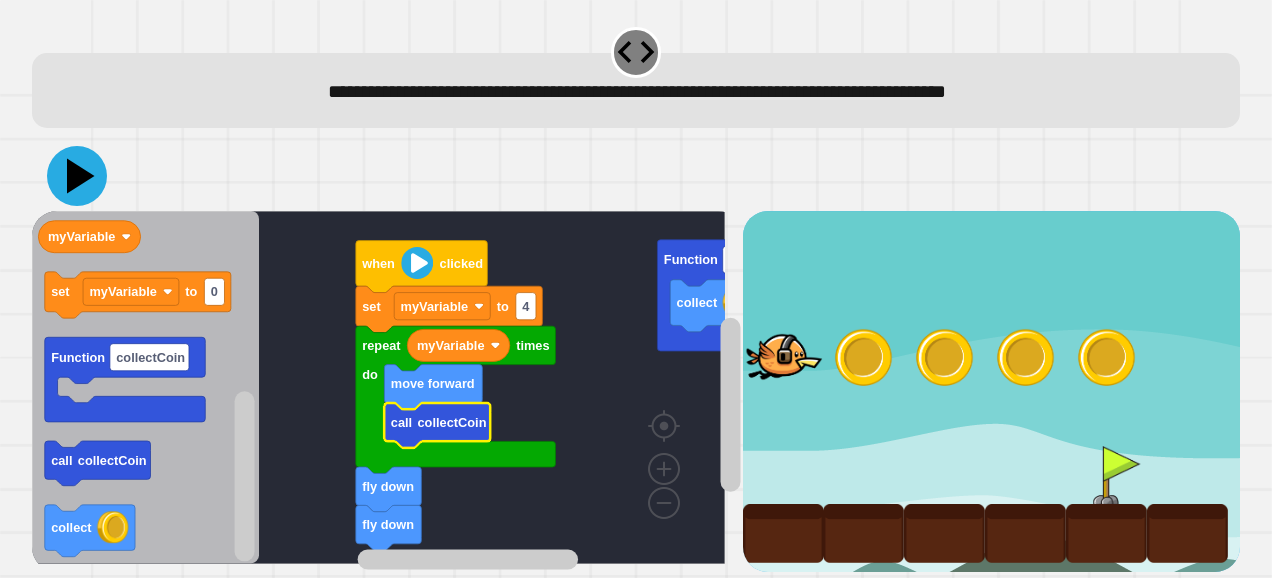 click 